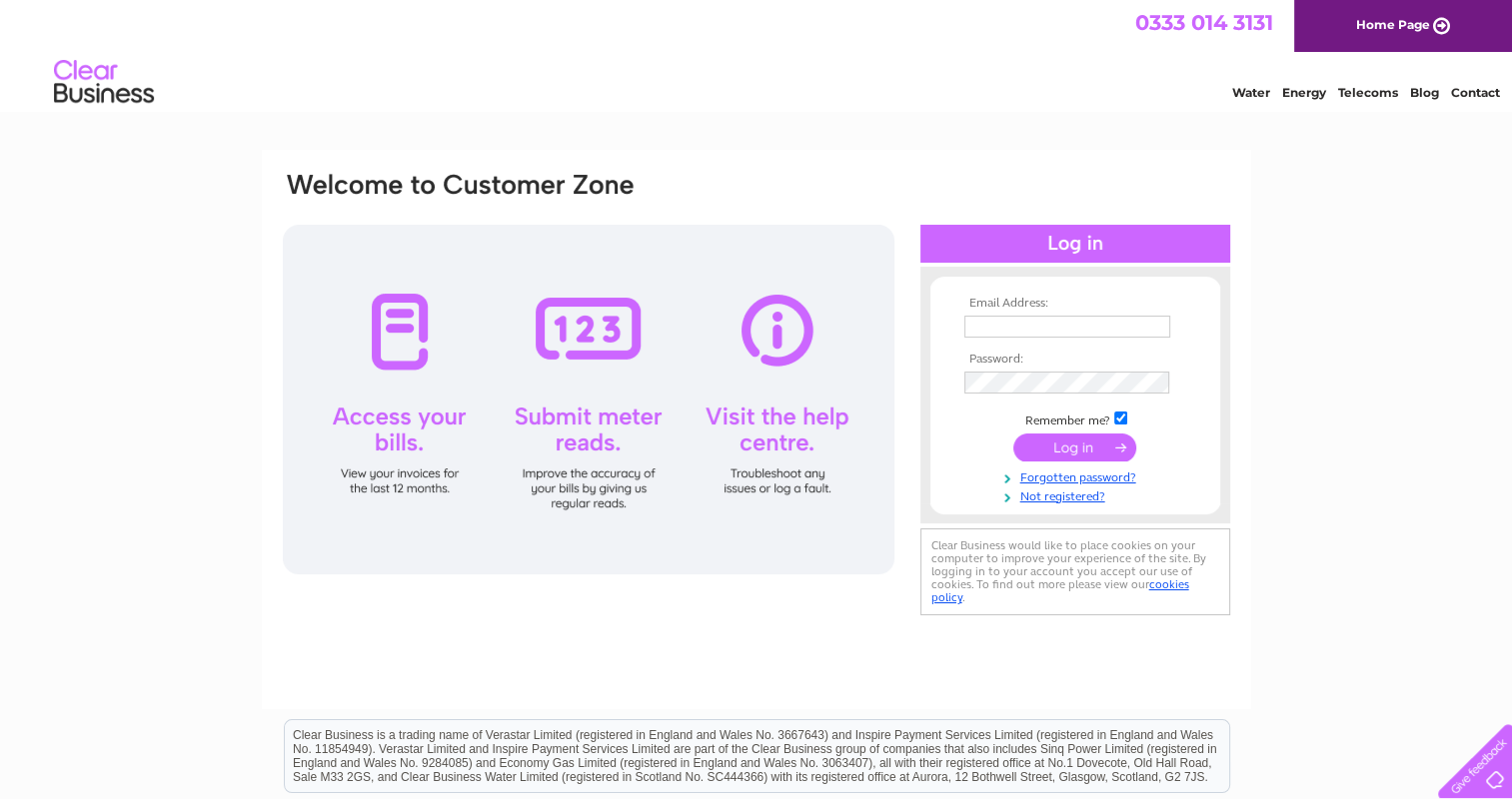scroll, scrollTop: 0, scrollLeft: 0, axis: both 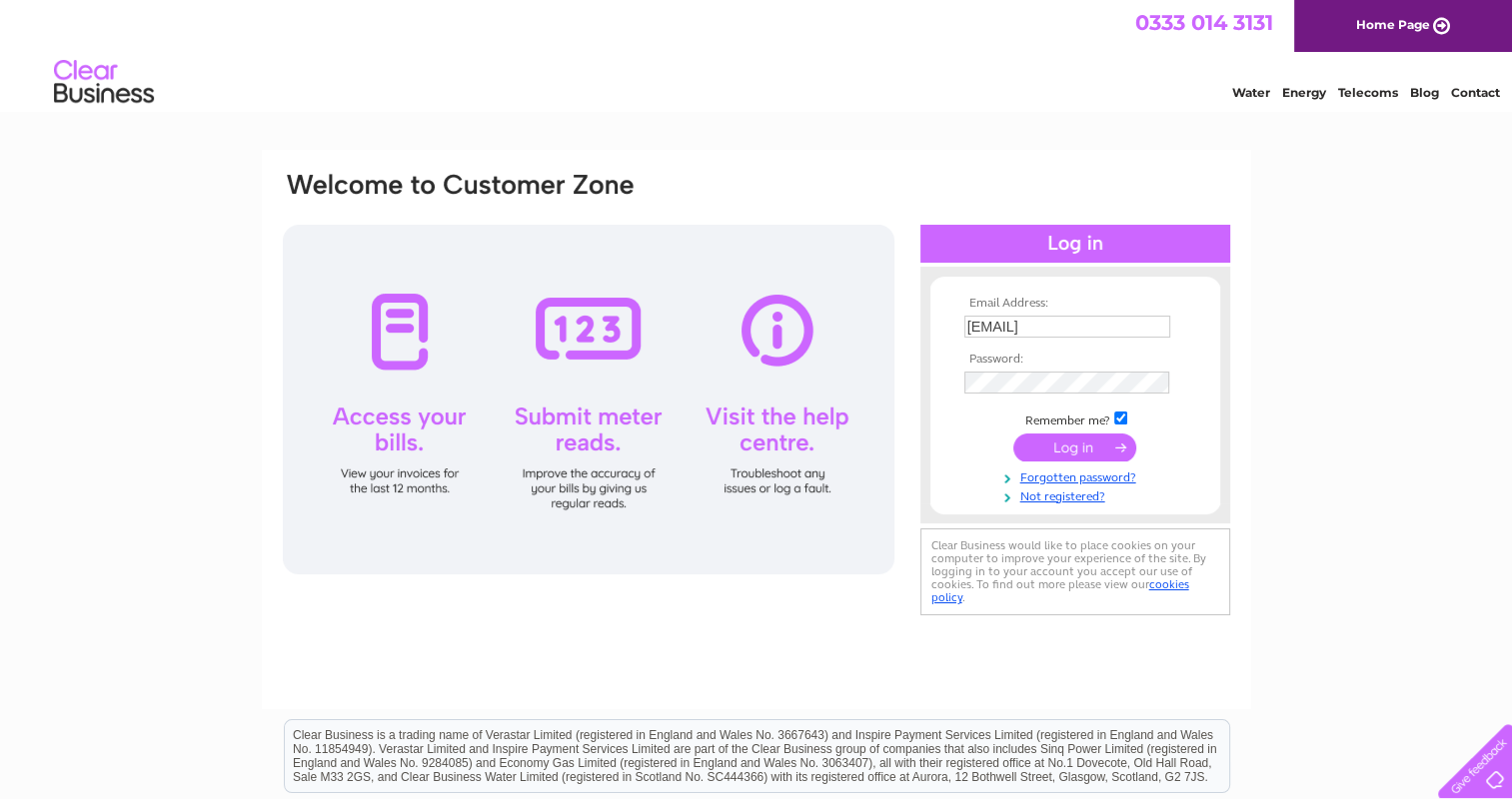 click at bounding box center [1074, 447] 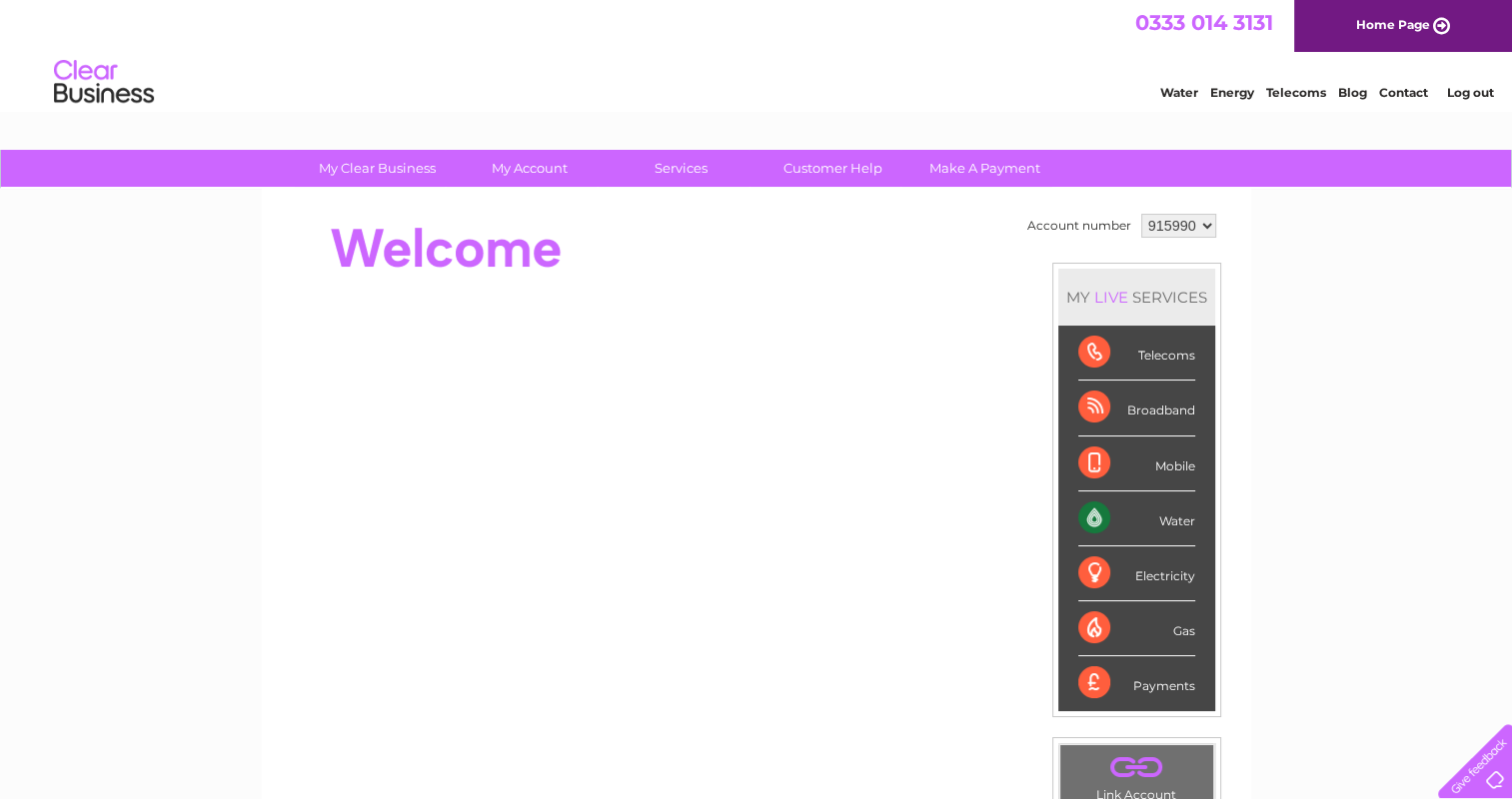 scroll, scrollTop: 0, scrollLeft: 0, axis: both 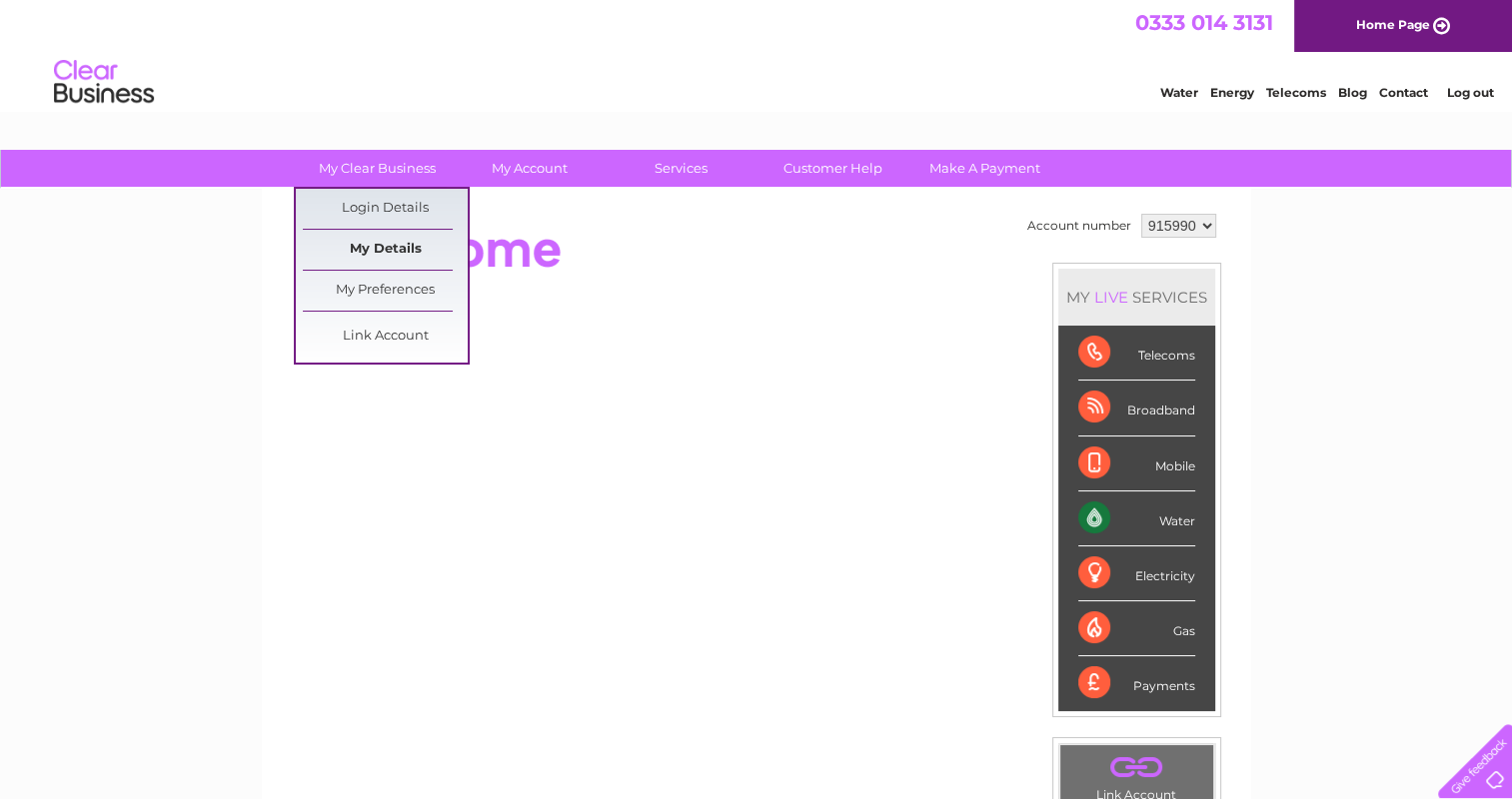 click on "My Details" at bounding box center [385, 250] 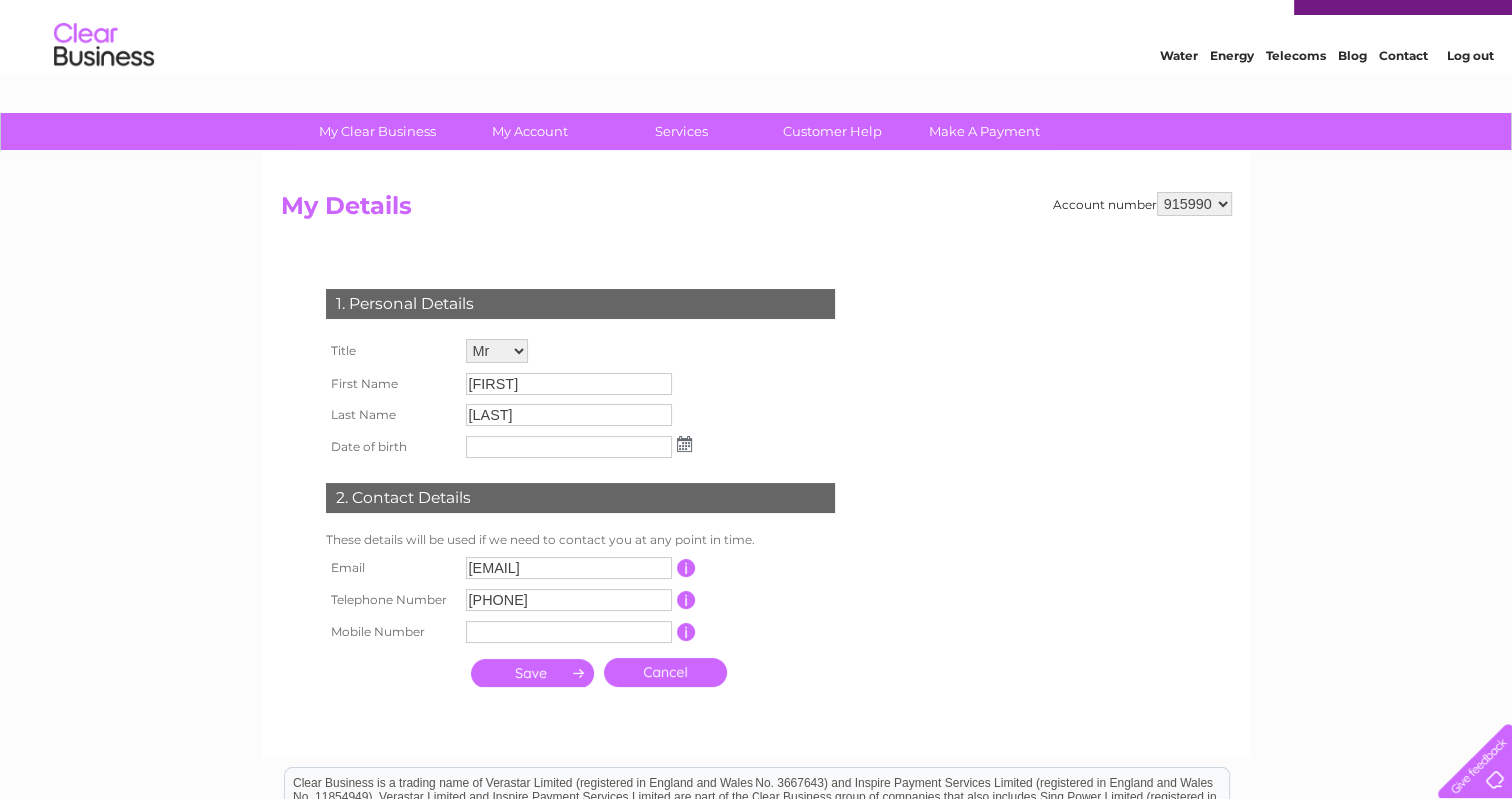 scroll, scrollTop: 36, scrollLeft: 0, axis: vertical 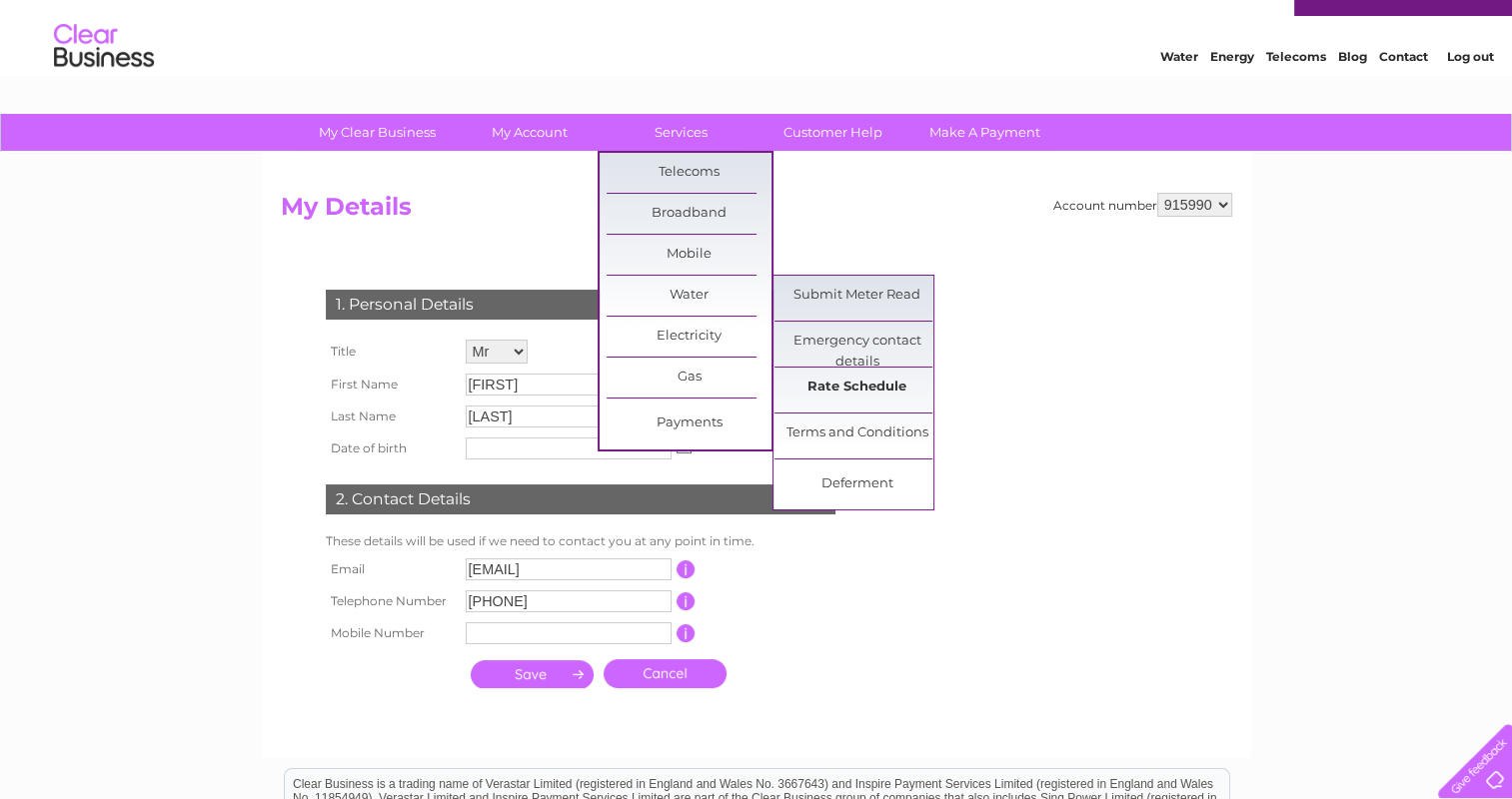click on "Rate Schedule" at bounding box center (856, 388) 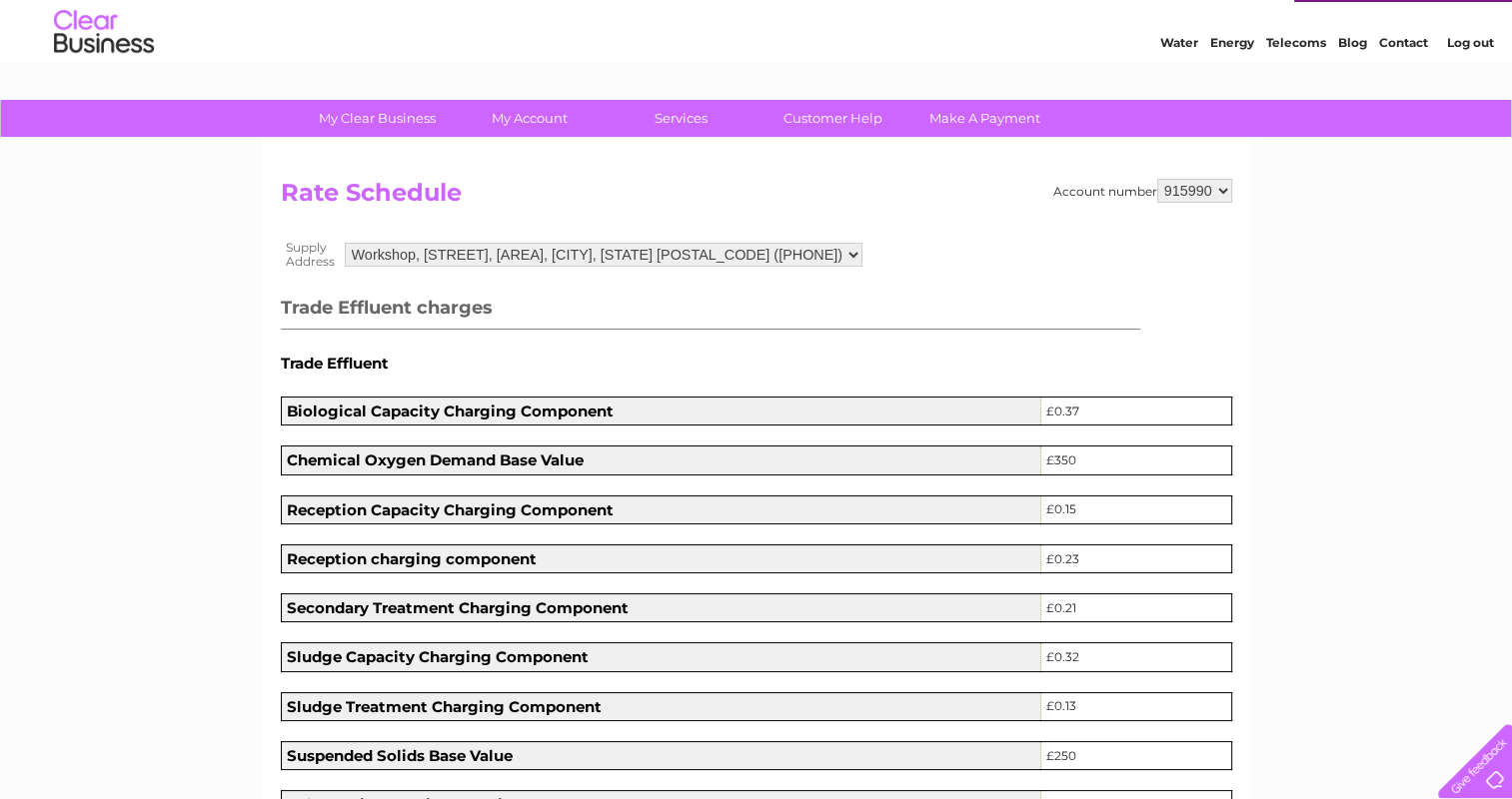 scroll, scrollTop: 0, scrollLeft: 0, axis: both 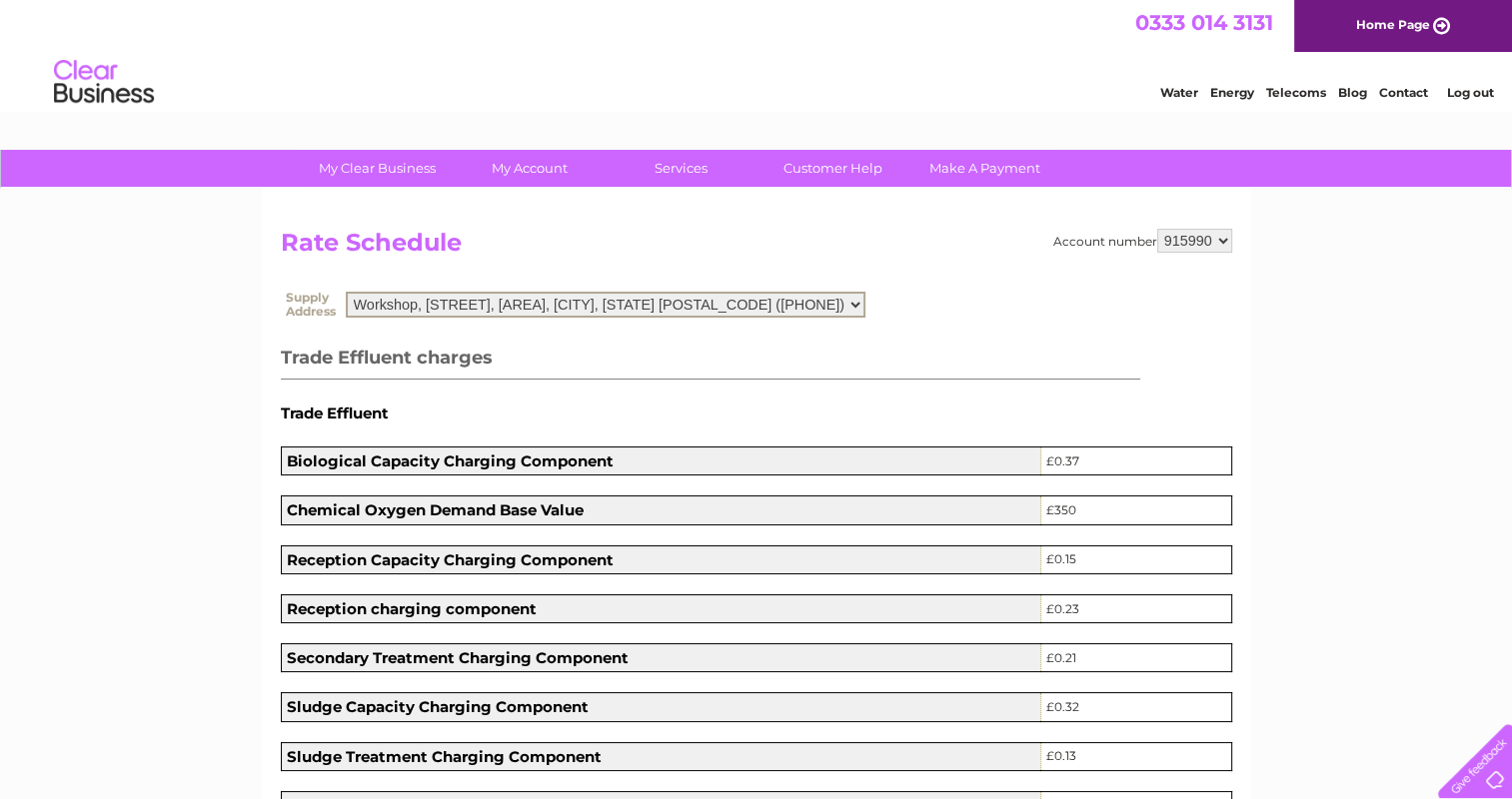 click on "Workshop, Ruthvenfield Way, Inveralmond Industrial Estate, Perth, PH1 3UF  (100772400150)" at bounding box center (606, 305) 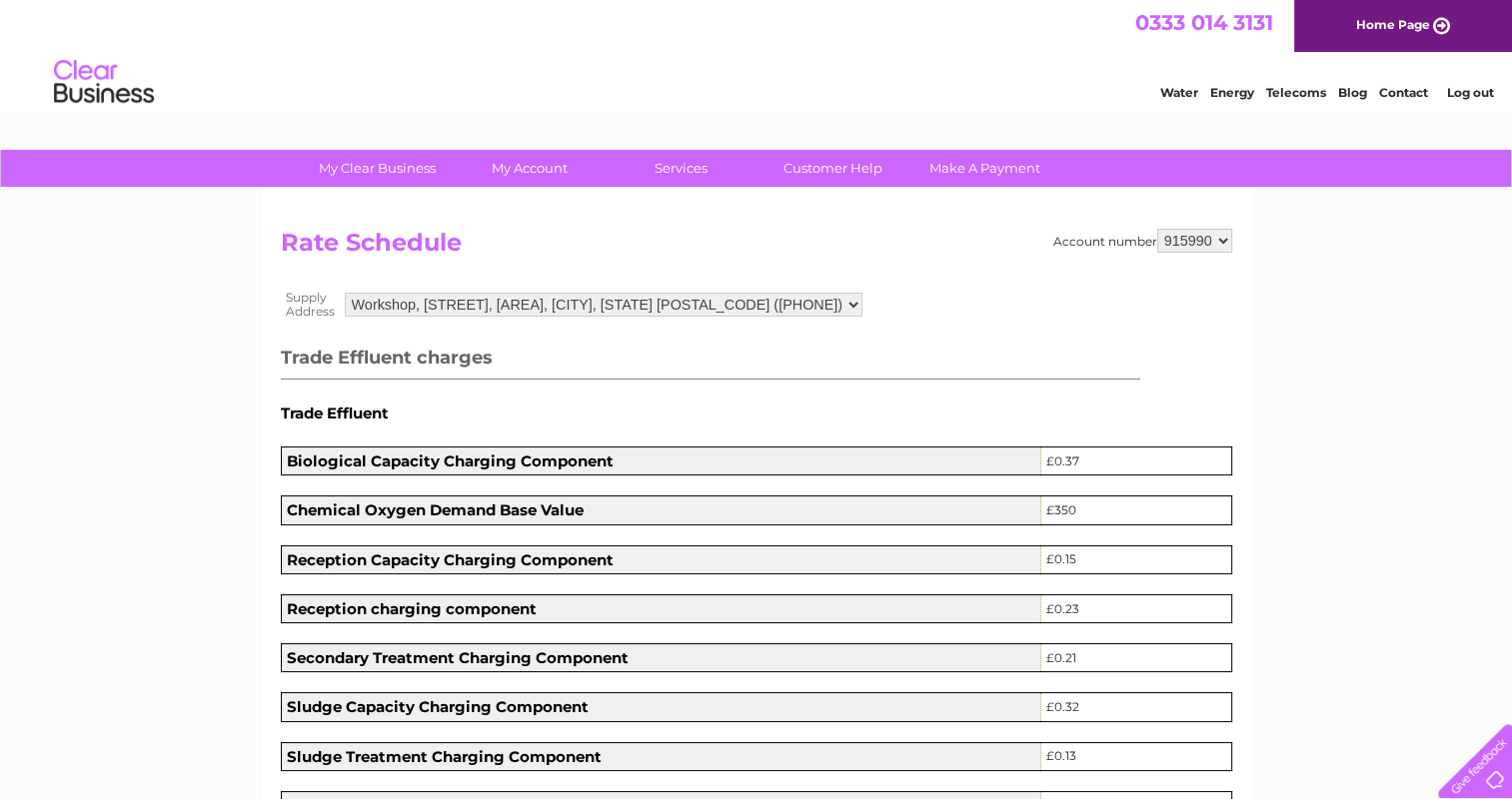 click on "Account number    915990
Rate Schedule
Supply Address
Workshop, Ruthvenfield Way, Inveralmond Industrial Estate, Perth, PH1 3UF  (100772400150)
Loading...
Trade Effluent charges
Trade Effluent
Biological Capacity Charging Component
£0.37
Chemical Oxygen Demand Base Value
£350
£0.15 £0.23" at bounding box center (756, 1491) 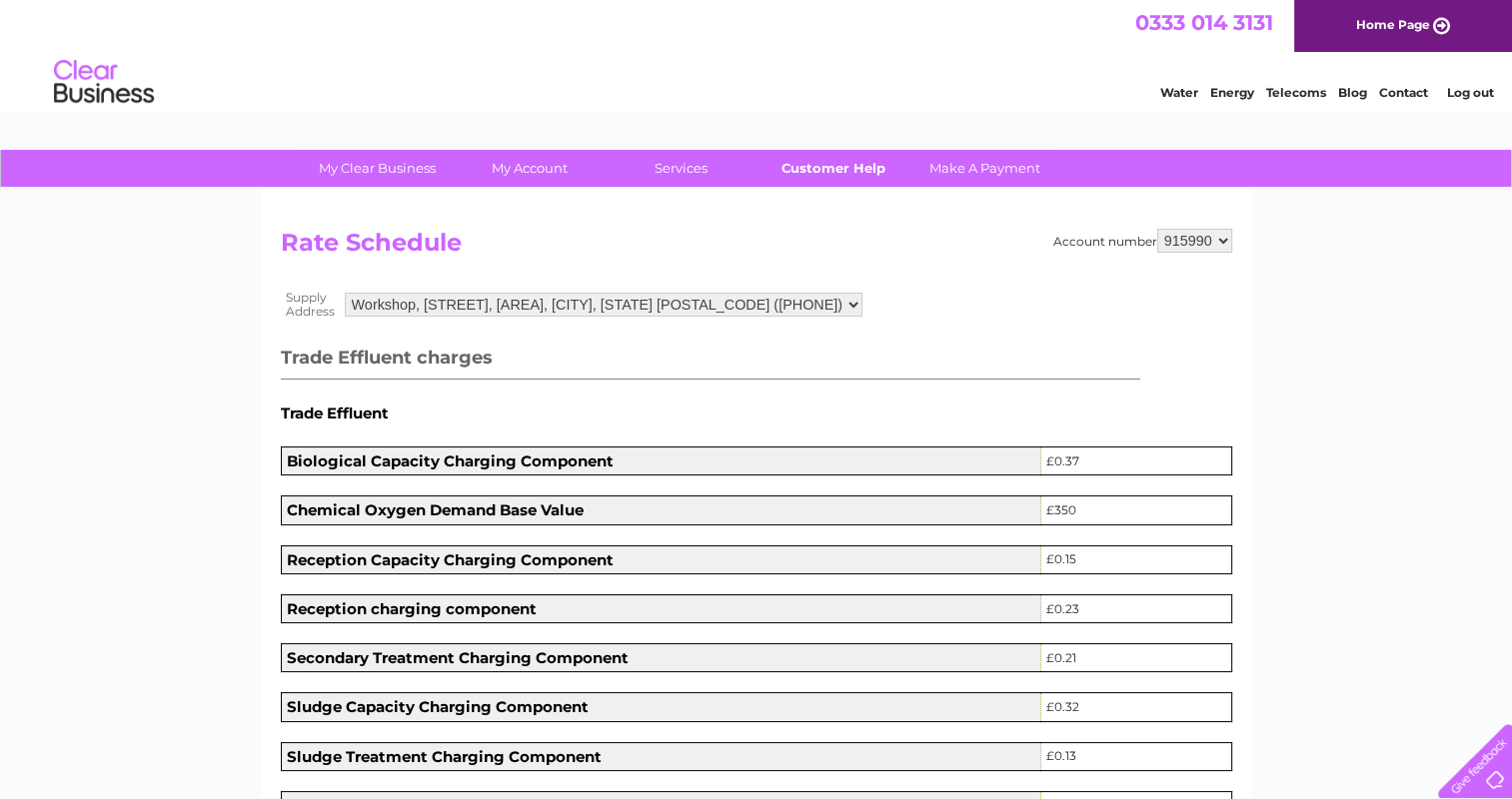 click on "Customer Help" at bounding box center [832, 168] 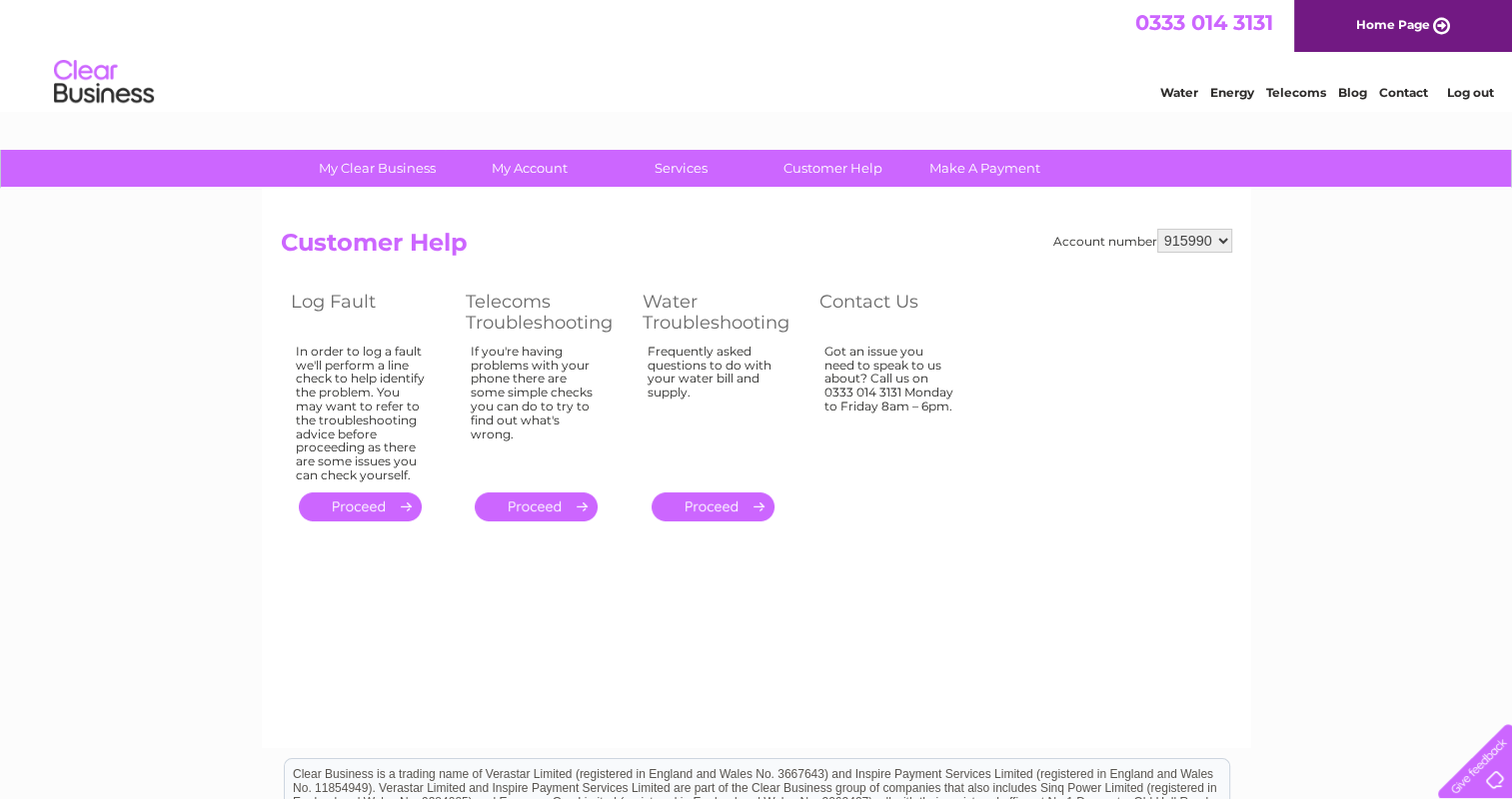 scroll, scrollTop: 0, scrollLeft: 0, axis: both 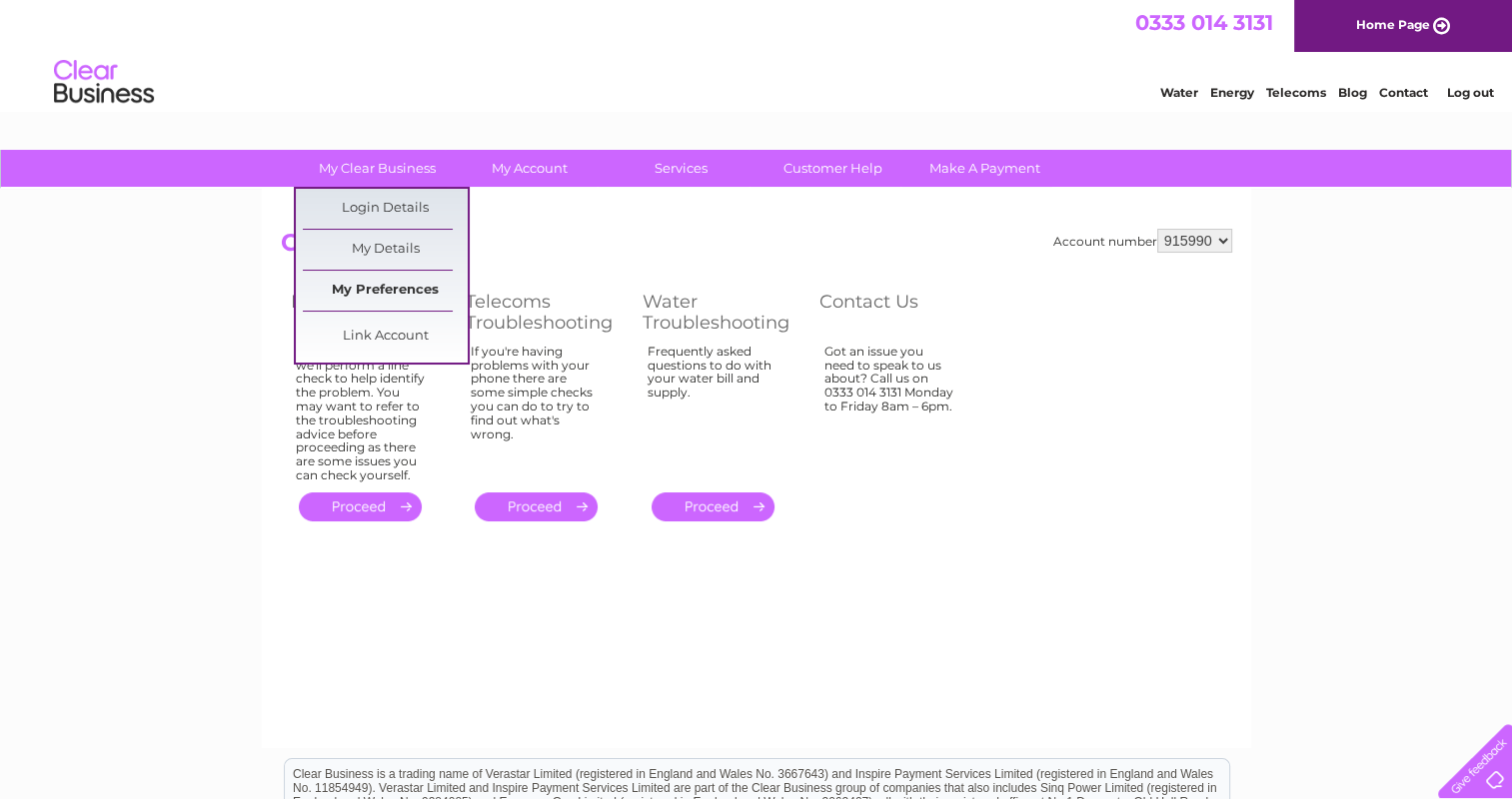 click on "My Preferences" at bounding box center (385, 291) 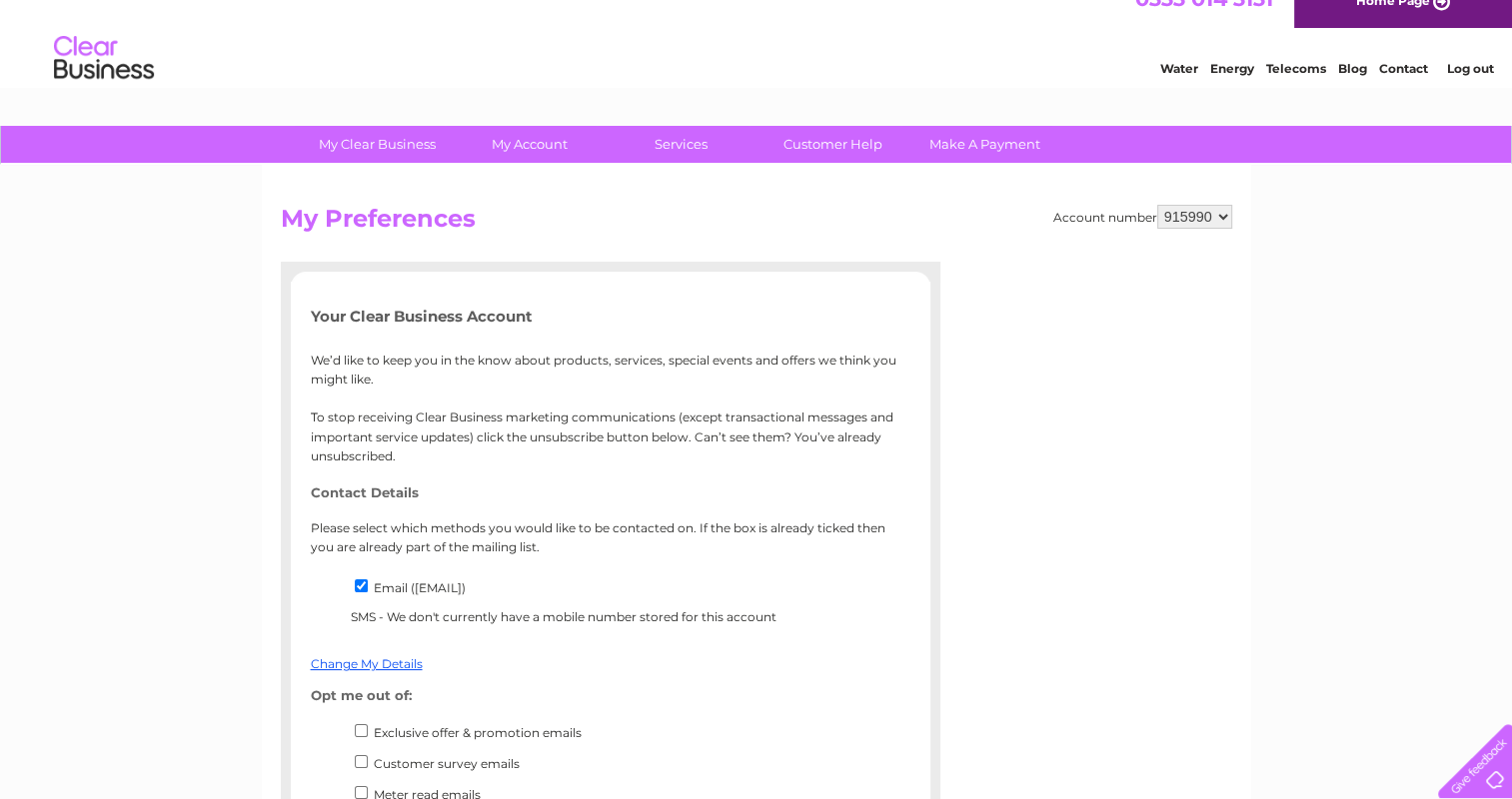 scroll, scrollTop: 0, scrollLeft: 0, axis: both 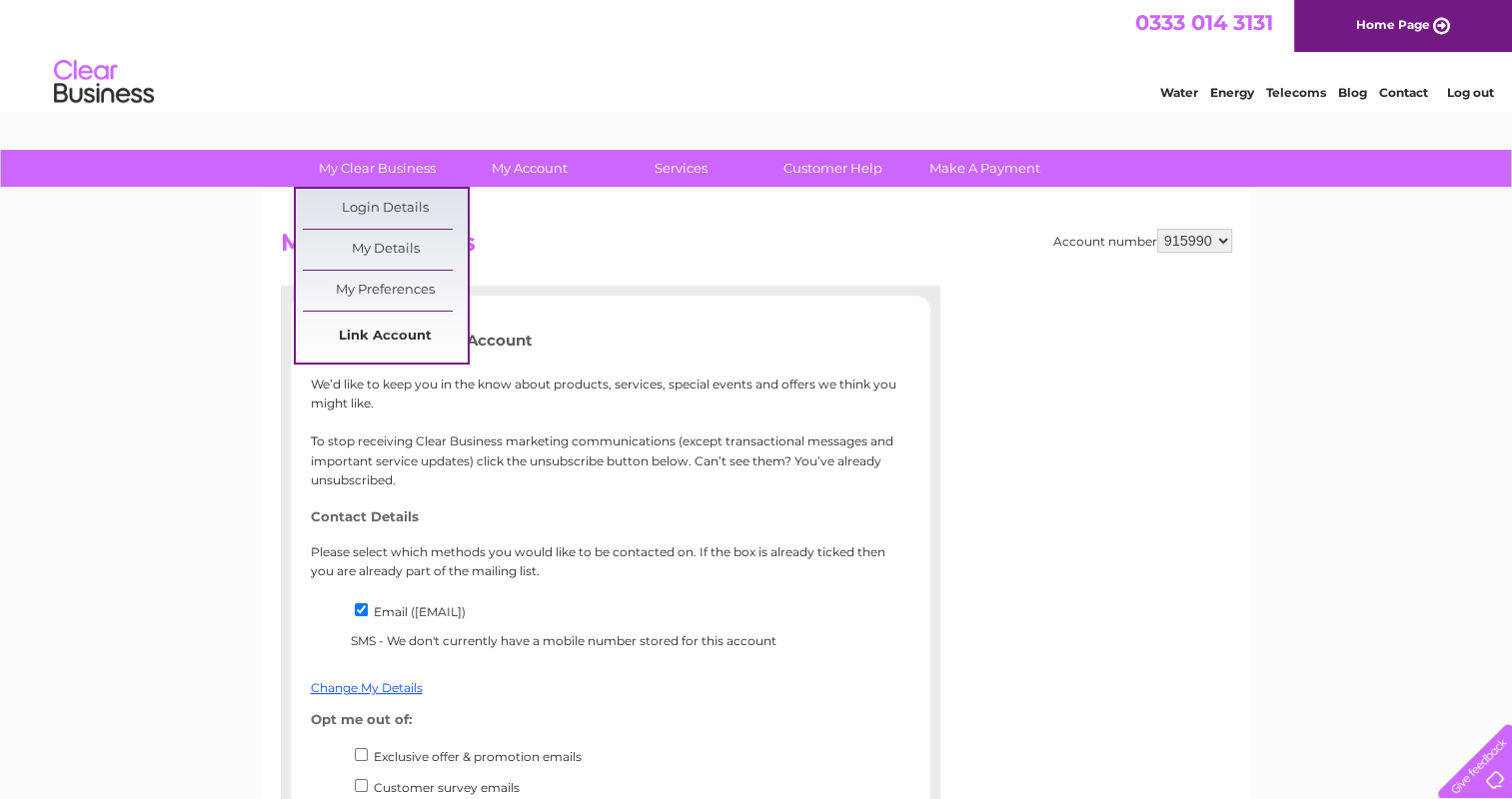 click on "Link Account" at bounding box center (385, 337) 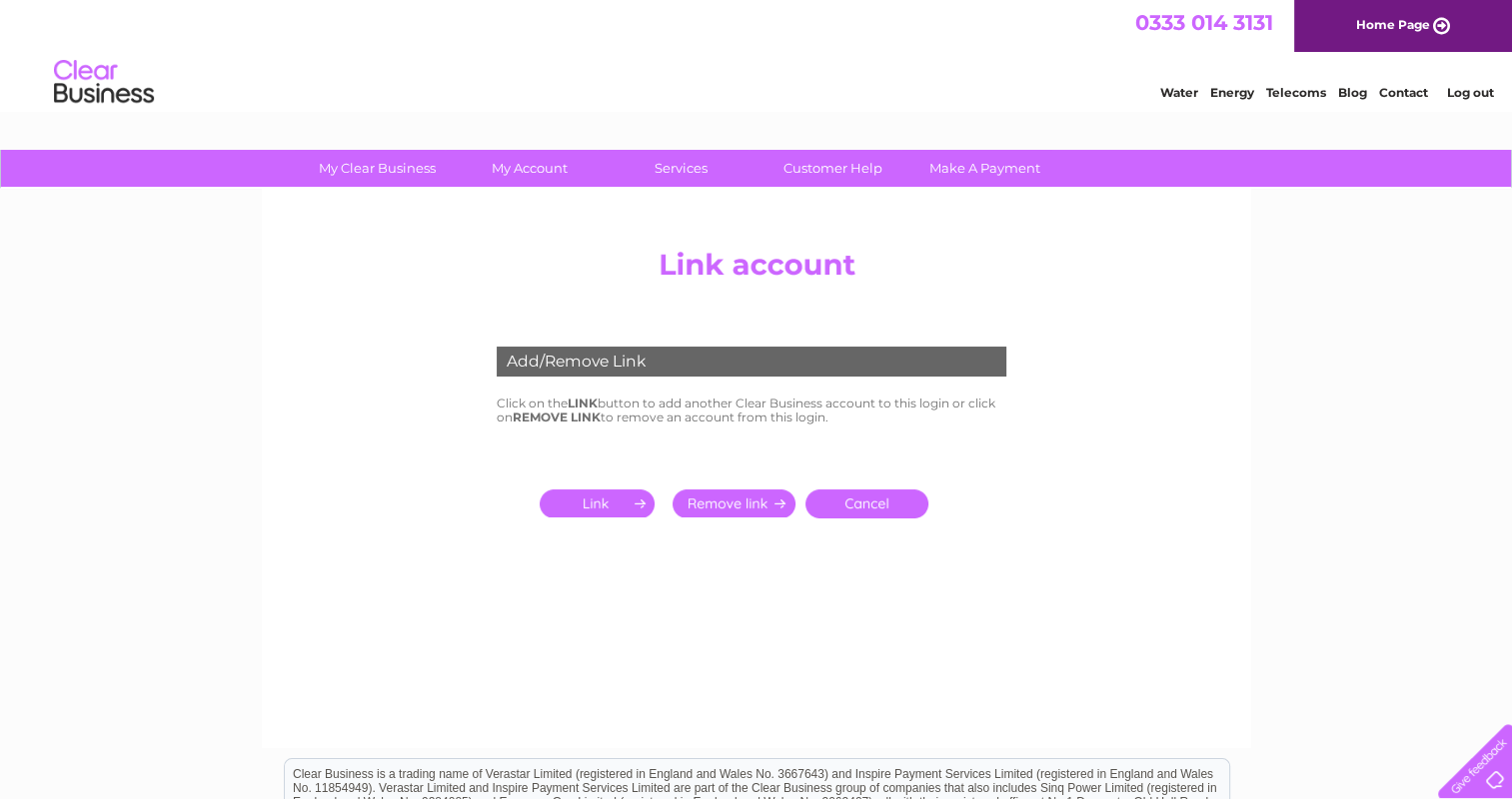 scroll, scrollTop: 0, scrollLeft: 0, axis: both 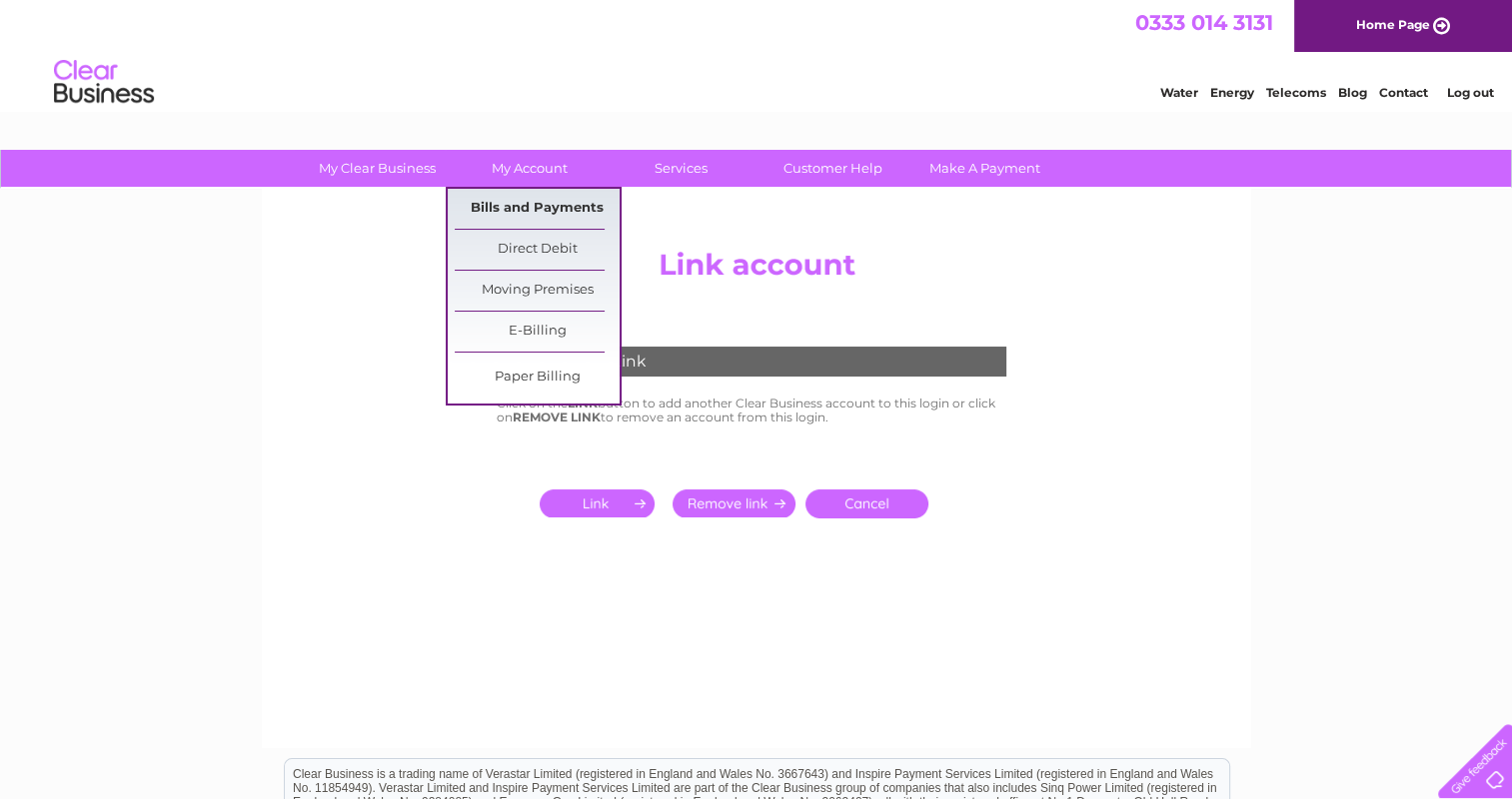 click on "Bills and Payments" at bounding box center [537, 209] 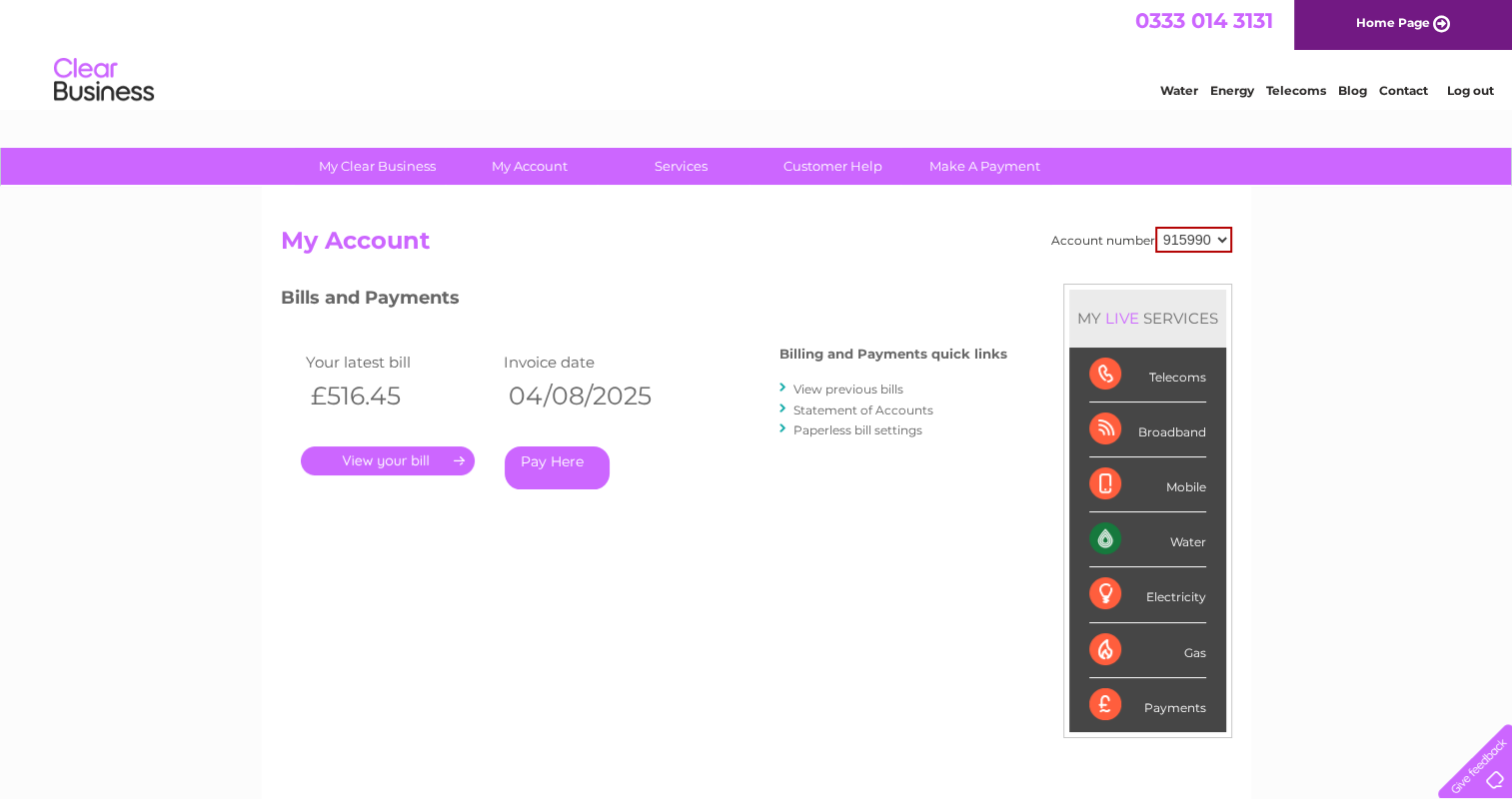 scroll, scrollTop: 0, scrollLeft: 0, axis: both 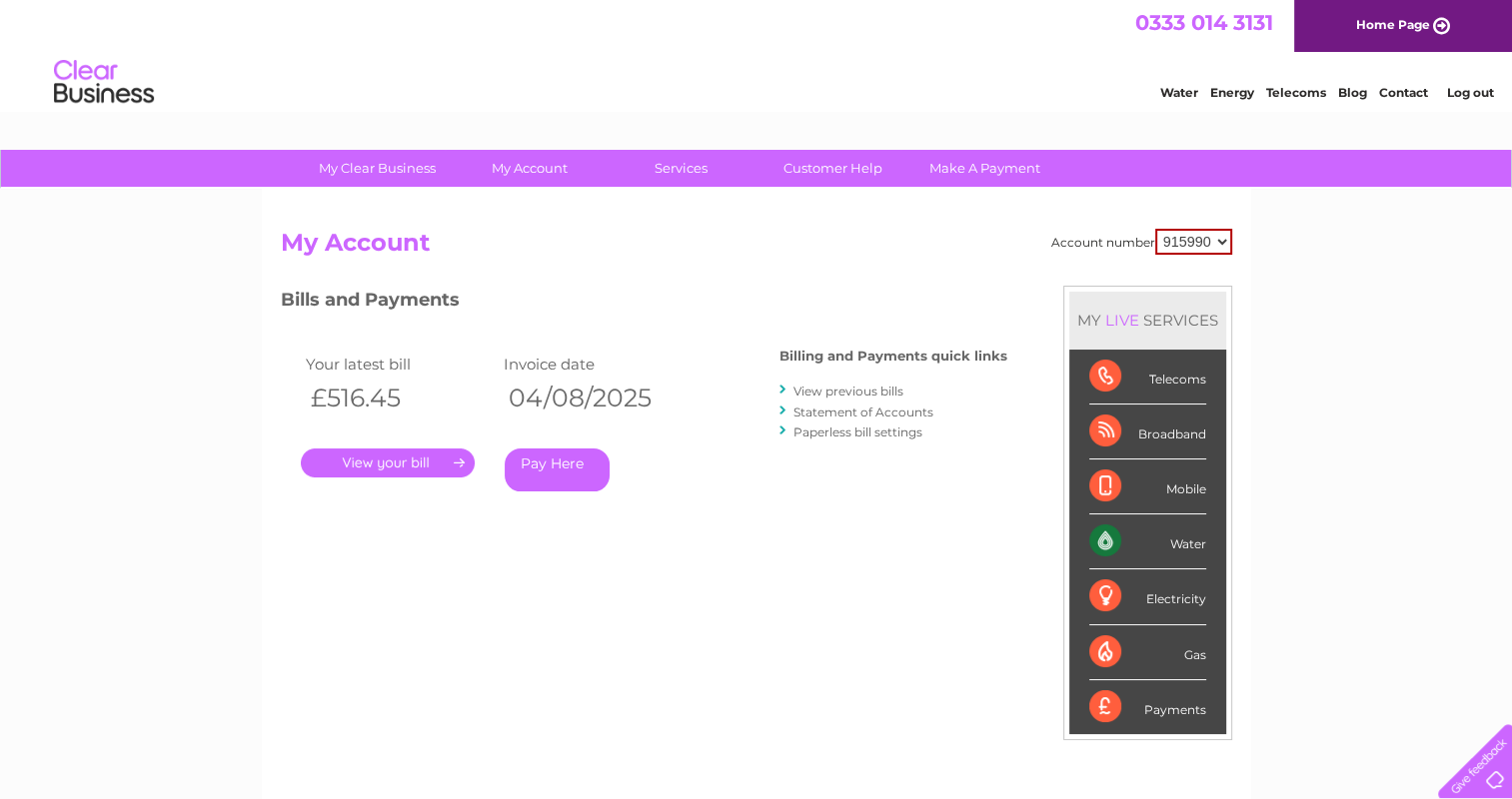 click on "Statement of Accounts" at bounding box center (863, 411) 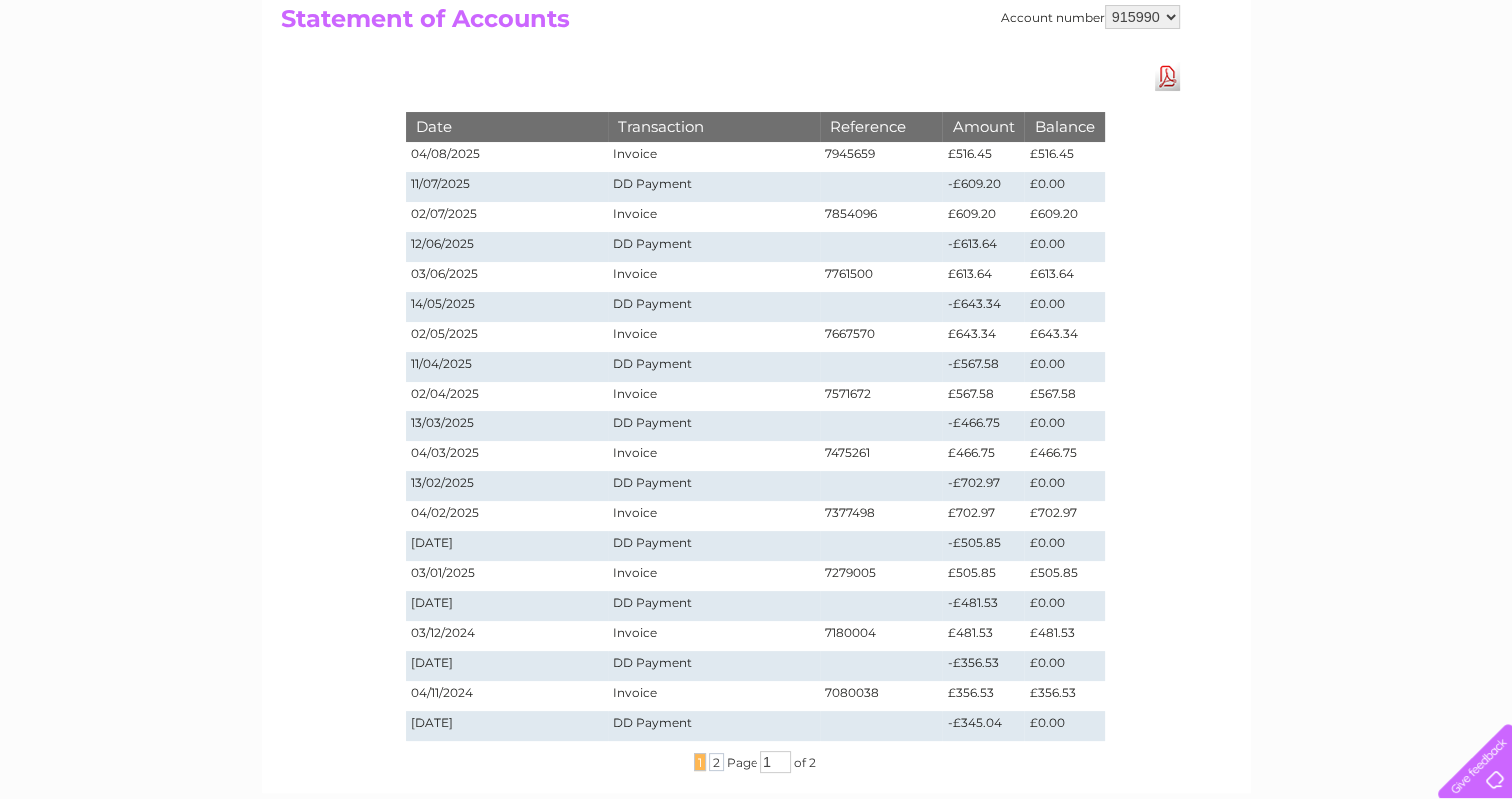 scroll, scrollTop: 0, scrollLeft: 0, axis: both 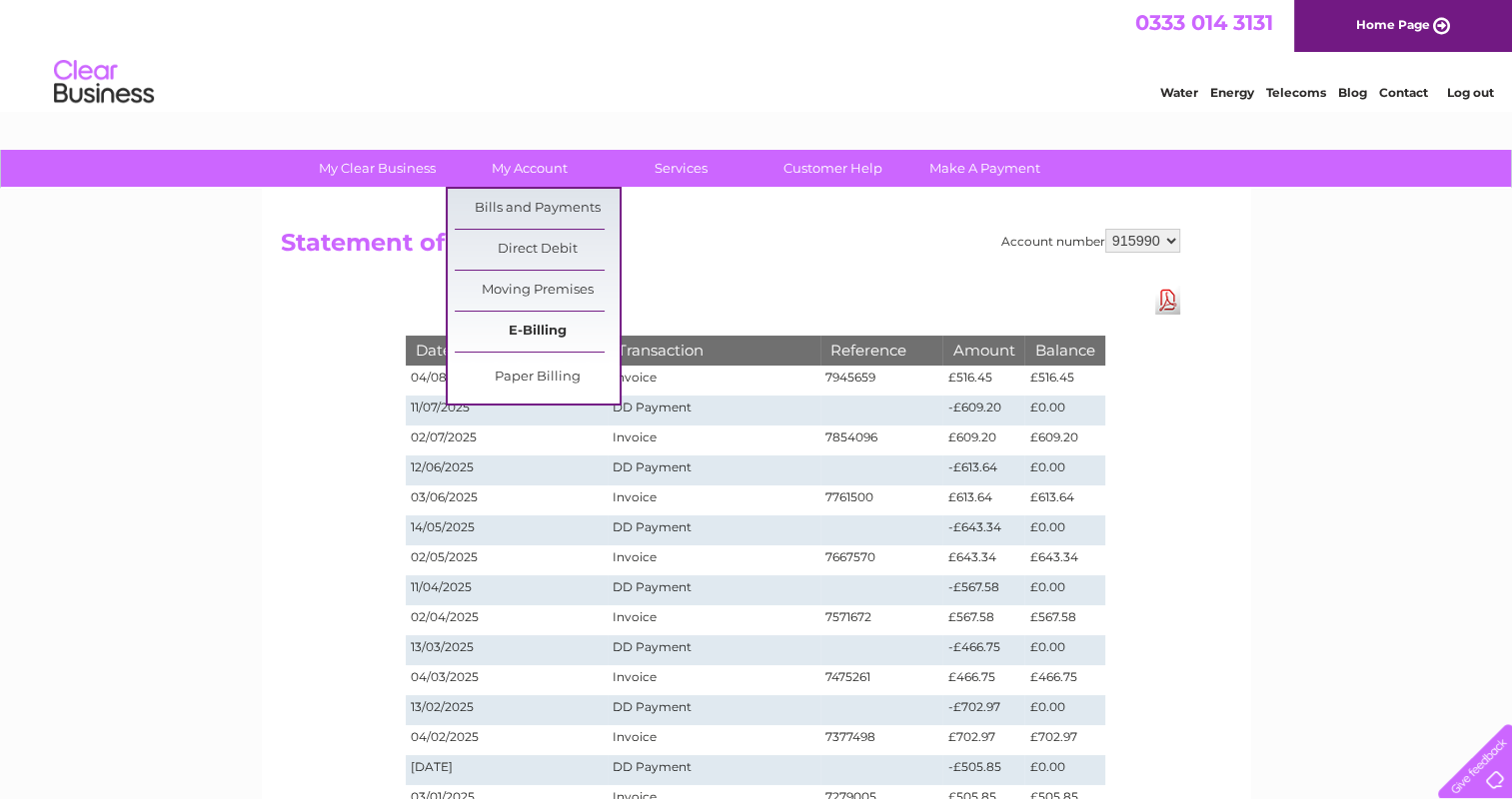 click on "E-Billing" at bounding box center [537, 332] 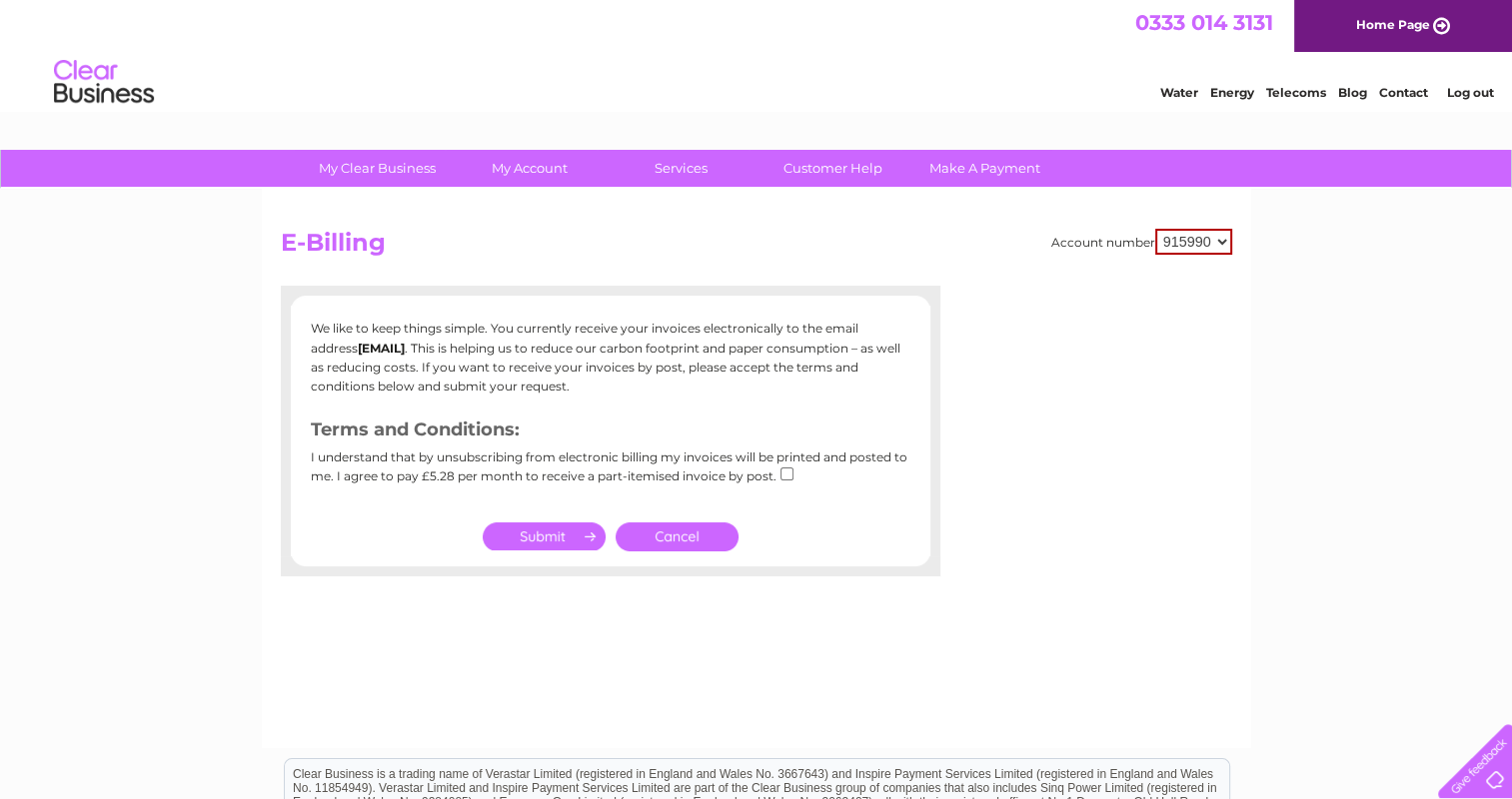scroll, scrollTop: 0, scrollLeft: 0, axis: both 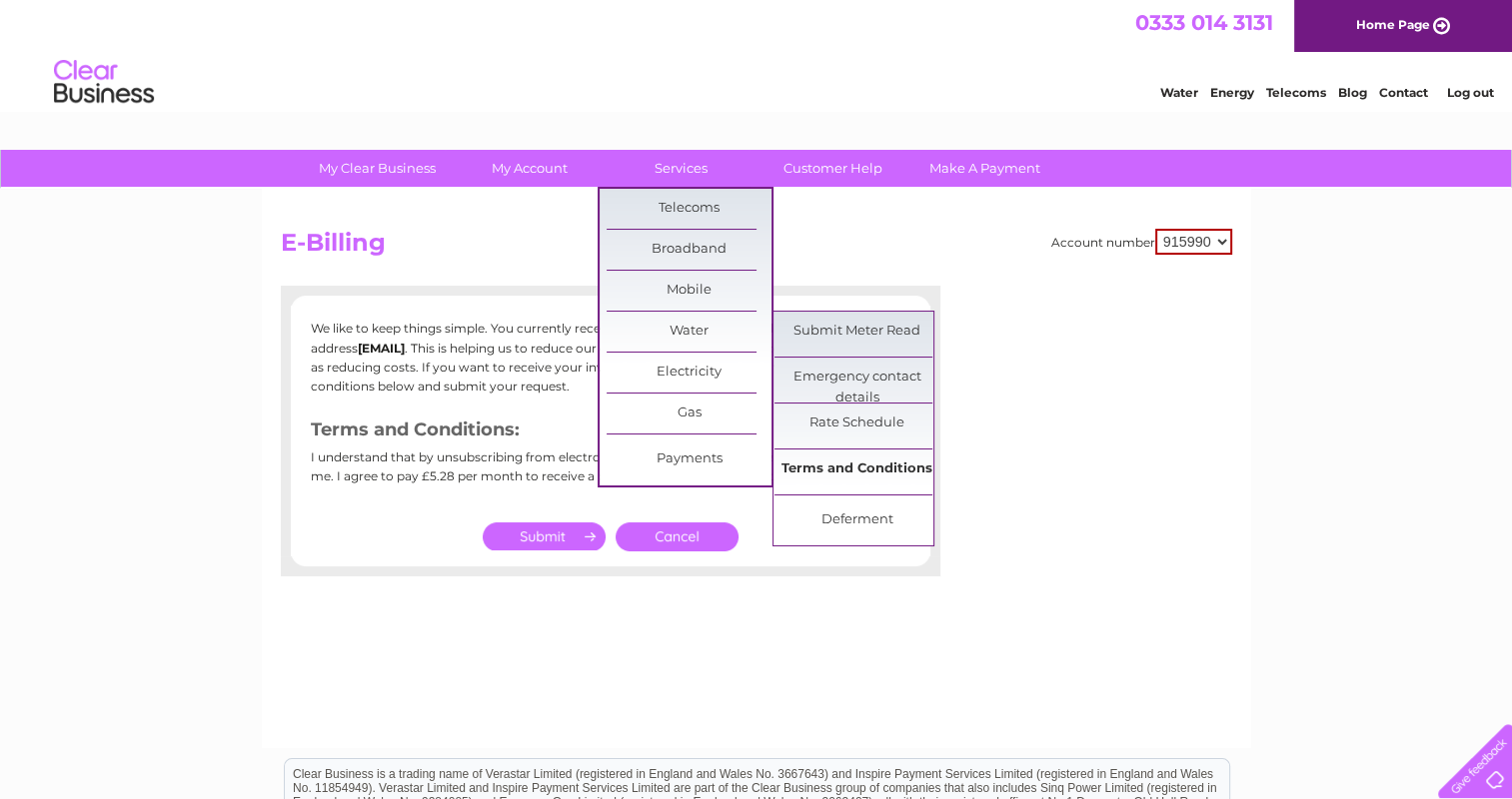 click on "Terms and Conditions" at bounding box center (856, 469) 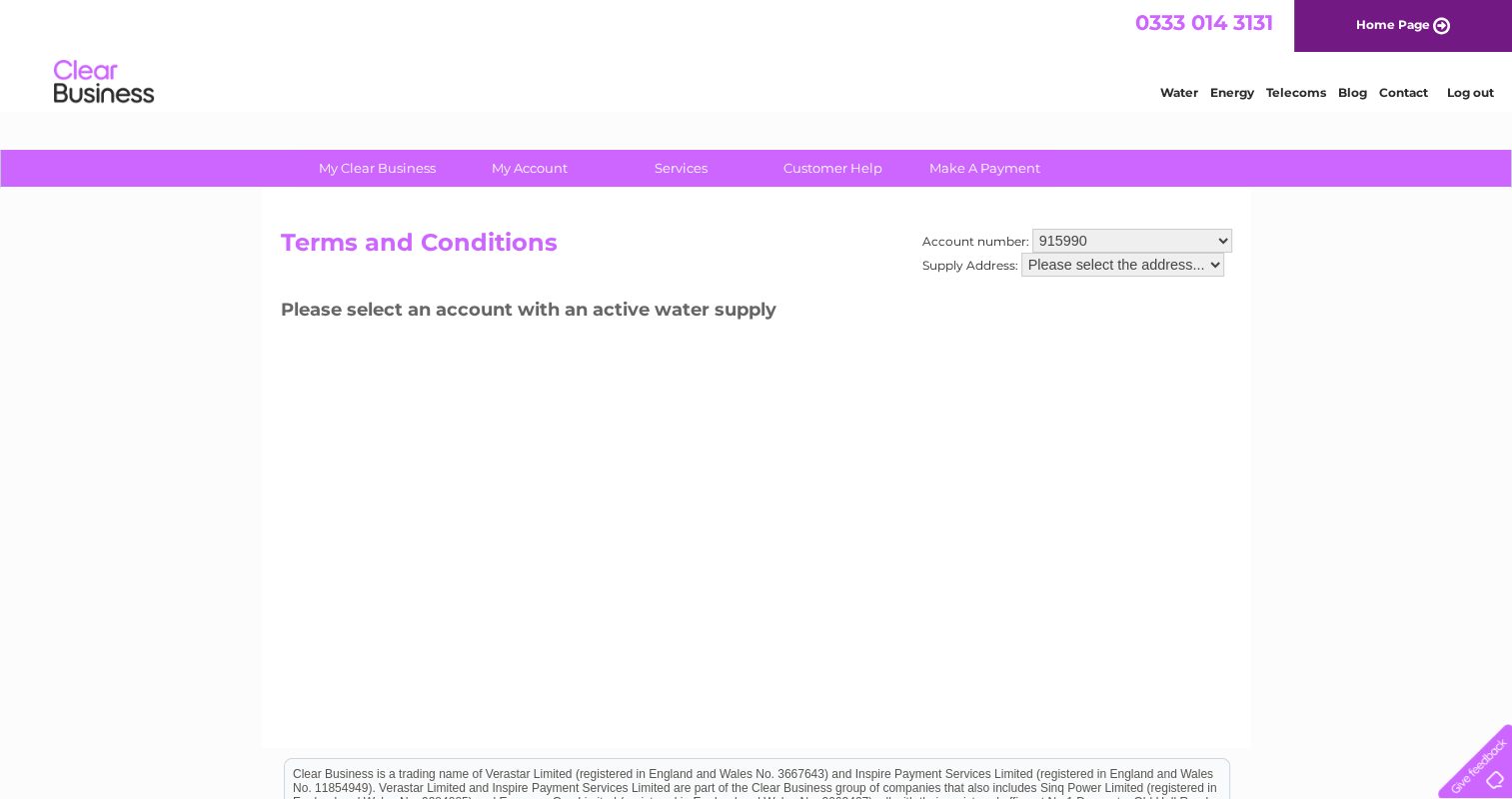 scroll, scrollTop: 0, scrollLeft: 0, axis: both 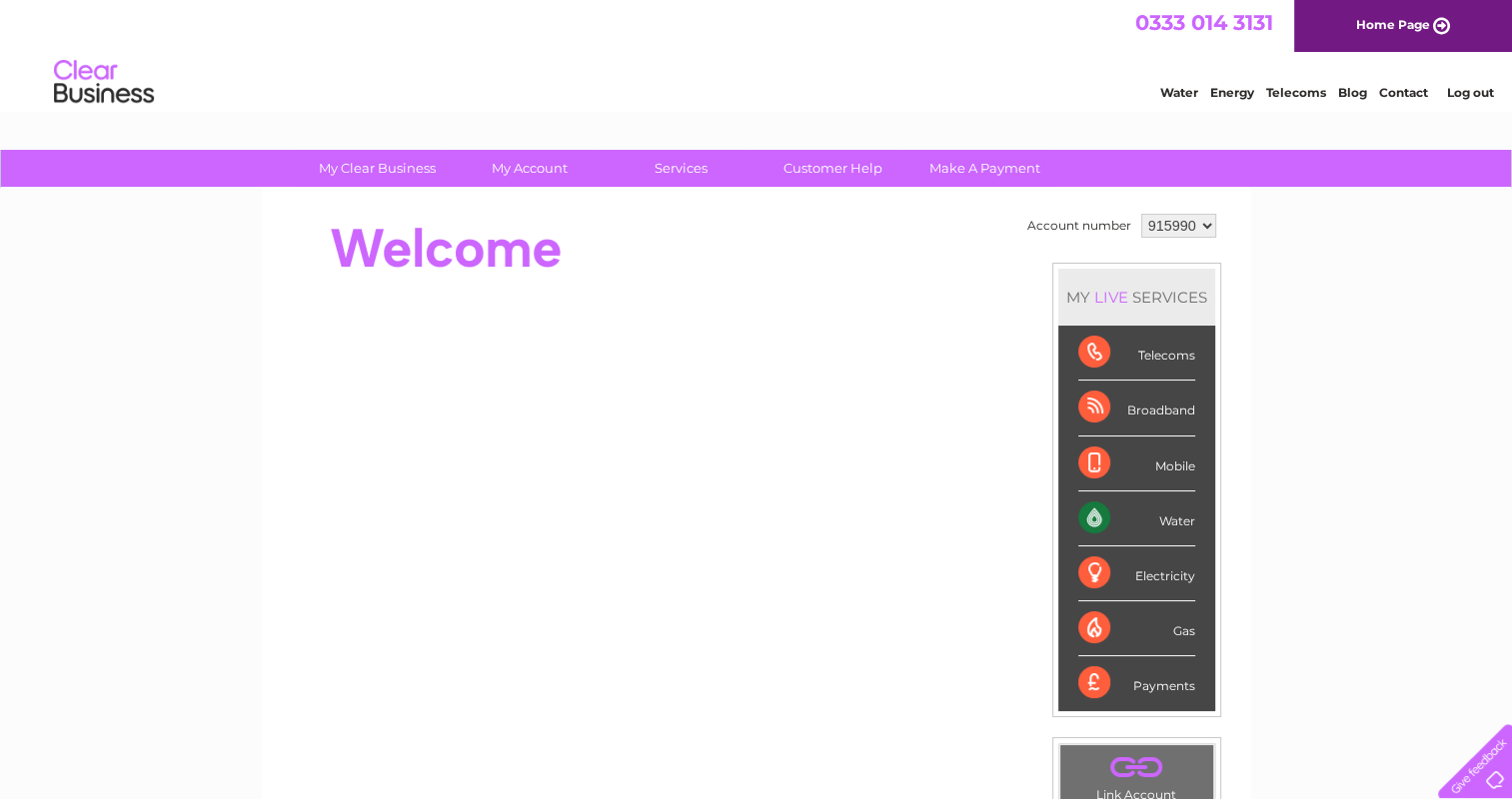 click on "Home Page" at bounding box center (1403, 26) 